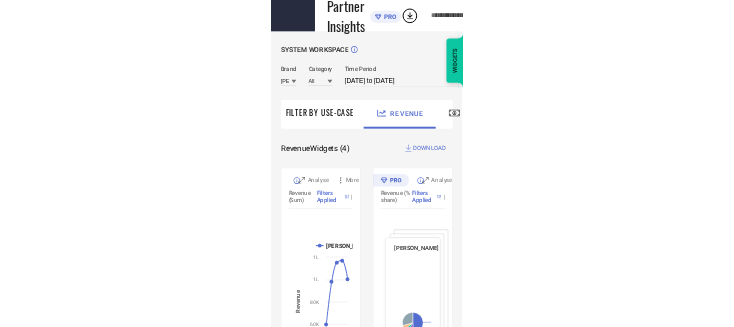 scroll, scrollTop: 0, scrollLeft: 59, axis: horizontal 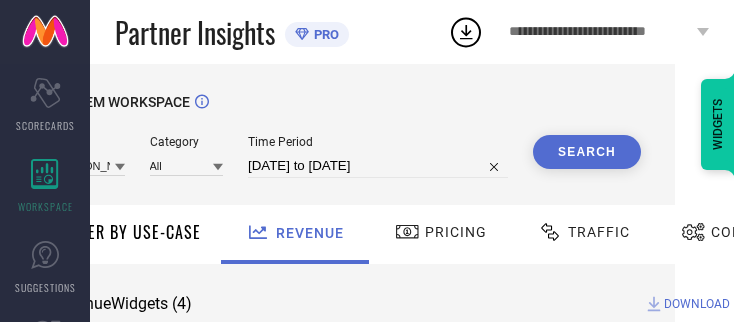 click on "Traffic" at bounding box center (599, 232) 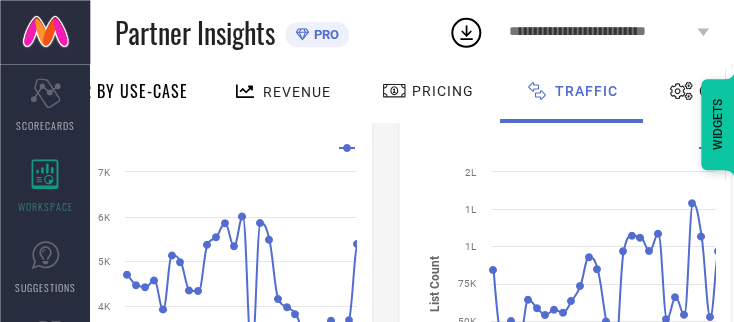 scroll, scrollTop: 336, scrollLeft: 76, axis: both 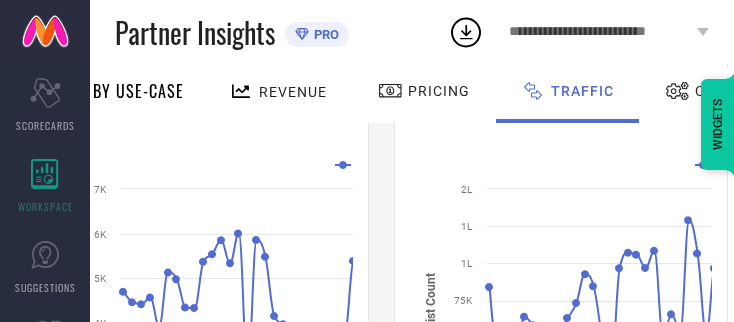 click 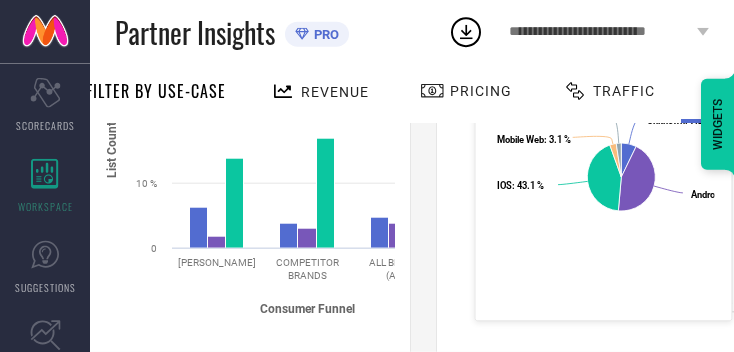 scroll, scrollTop: 488, scrollLeft: 18, axis: both 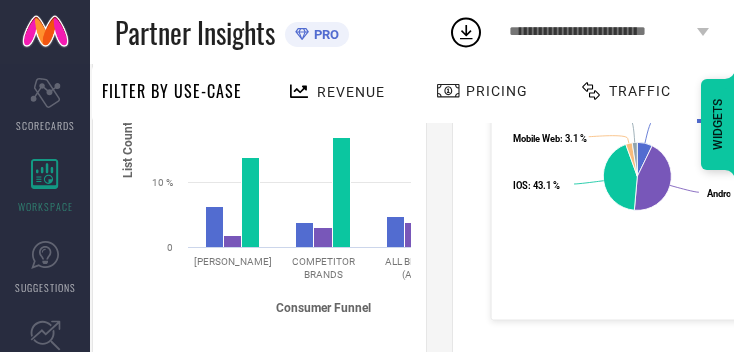click 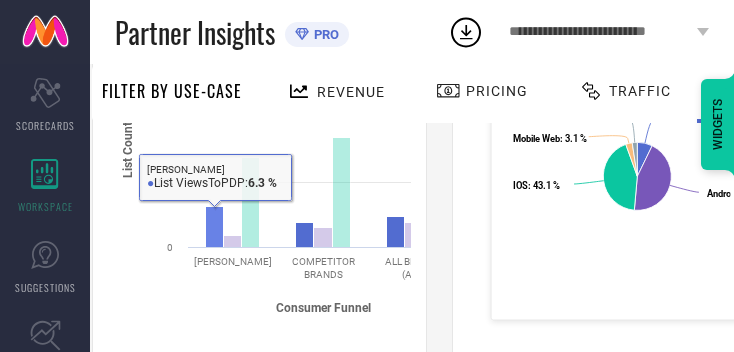click 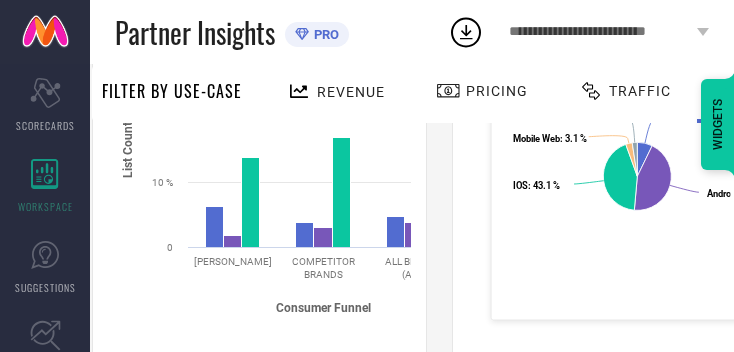 click 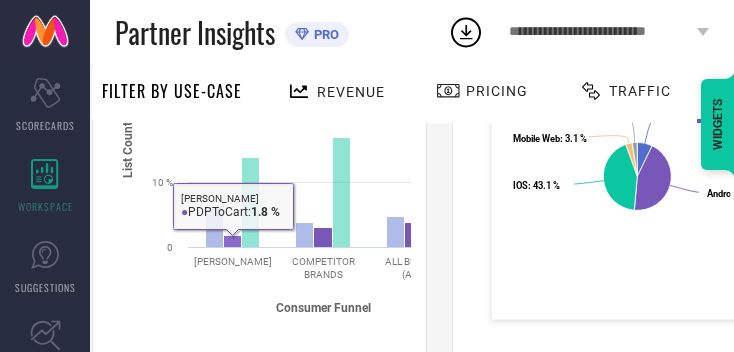 click 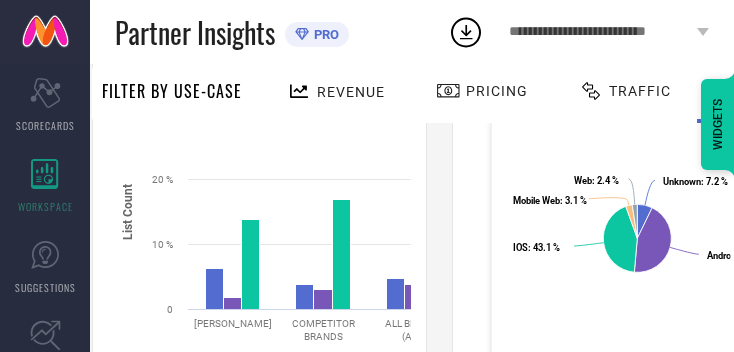 scroll, scrollTop: 427, scrollLeft: 18, axis: both 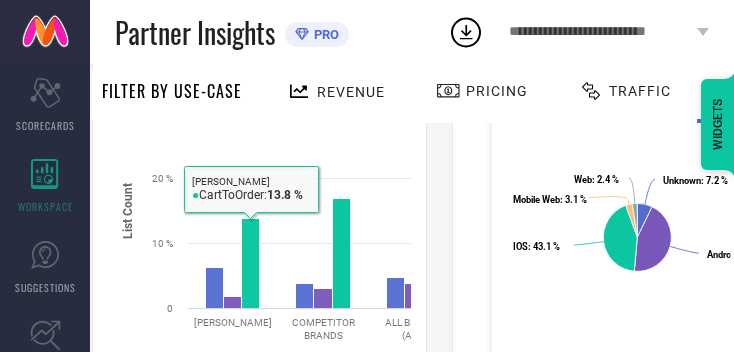 click 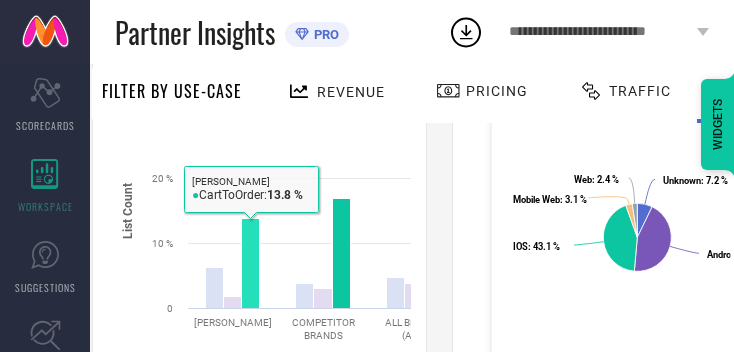 click on "Customer Distribution Across Device/OS Analyse More Revenue (% share) Filters Applied |  [PERSON_NAME] Created with Highcharts 9.3.3 Unknown : 7.2 % ​ Unknown : 7.2 % Android : 44.2 % ​ Android : 44.2 % IOS : 43.1 % ​ IOS : 43.1 % Mobile Web : 3.1 % ​ Mobile Web : 3.1 % Web : 2.4 % ​ Web : 2.4 %" at bounding box center [619, 167] 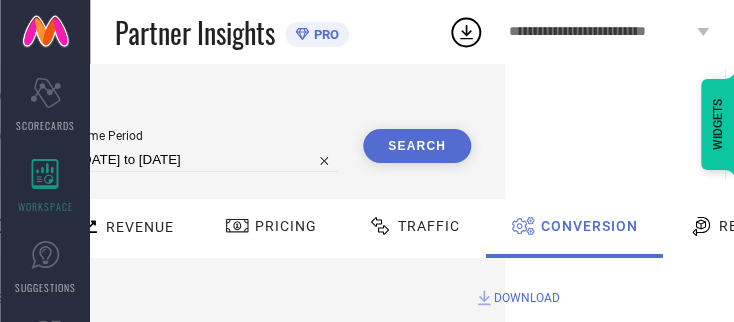 scroll, scrollTop: 0, scrollLeft: 229, axis: horizontal 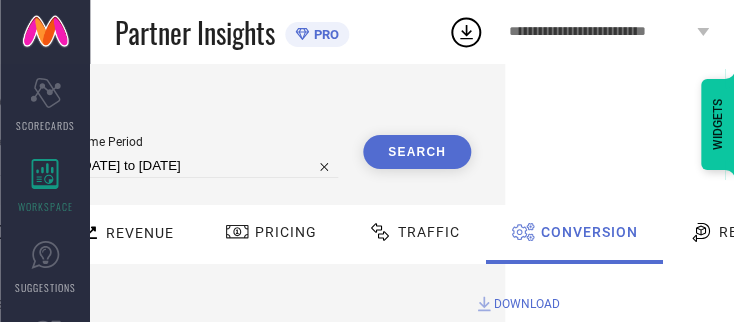 click on "[DATE] to [DATE]" at bounding box center (208, 166) 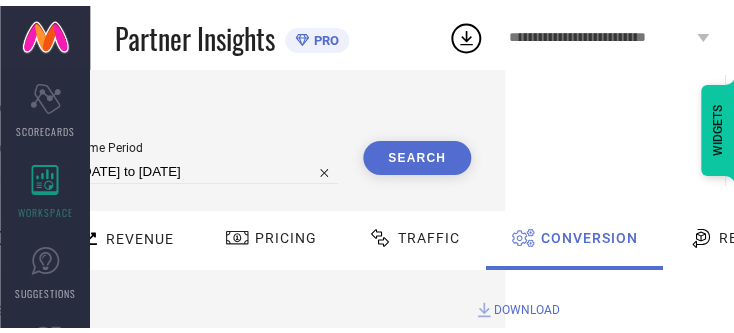 scroll, scrollTop: 0, scrollLeft: 229, axis: horizontal 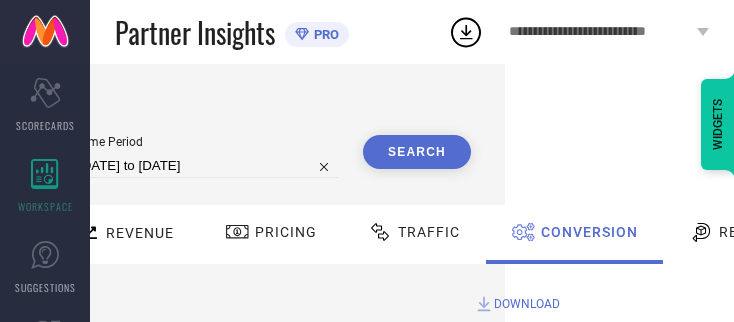 select on "5" 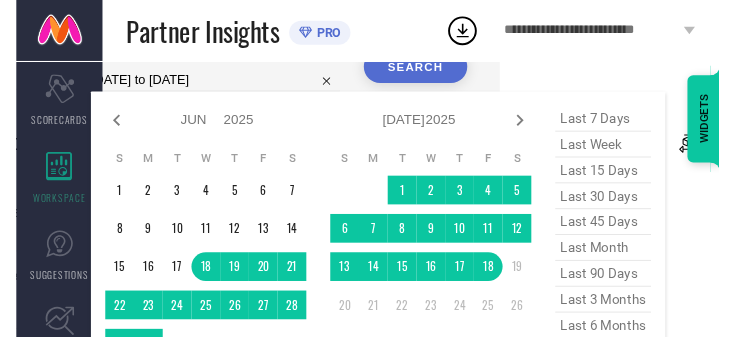 scroll, scrollTop: 83, scrollLeft: 229, axis: both 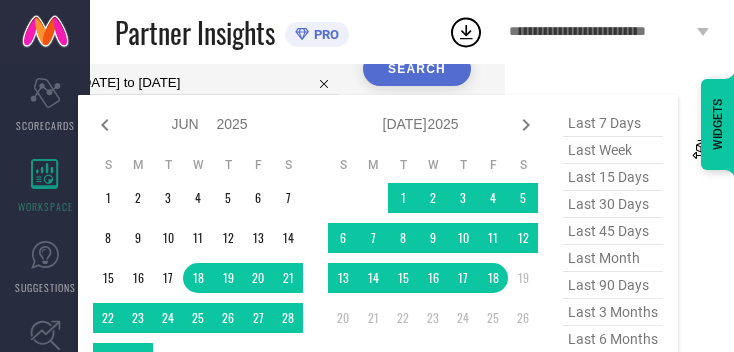 click 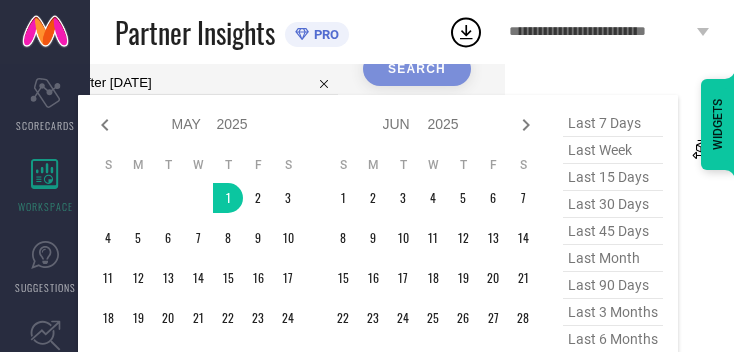 type on "[DATE] to [DATE]" 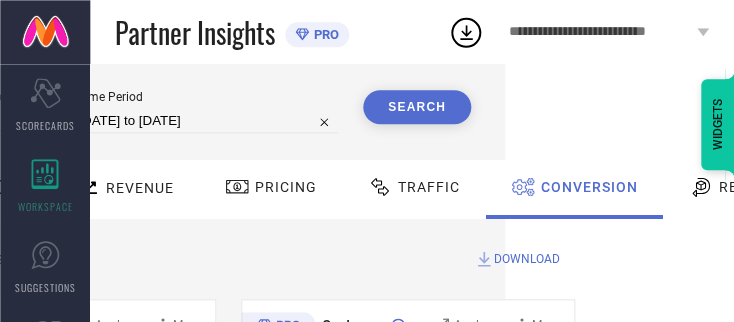 scroll, scrollTop: 44, scrollLeft: 229, axis: both 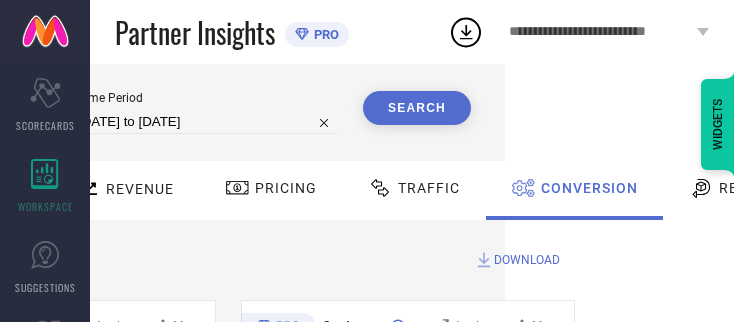 click on "Search" at bounding box center (417, 108) 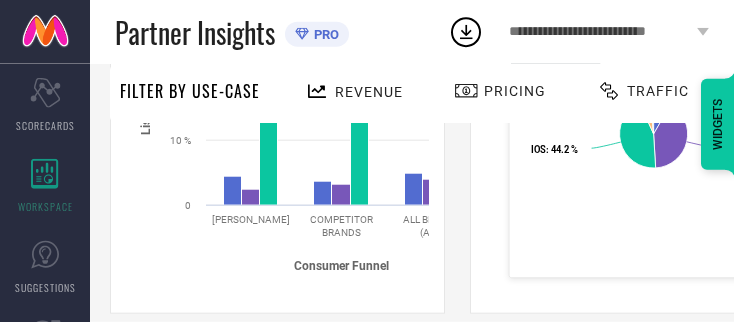 scroll, scrollTop: 531, scrollLeft: 0, axis: vertical 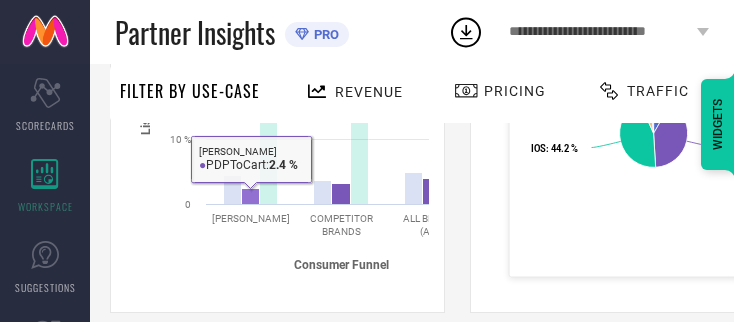 click 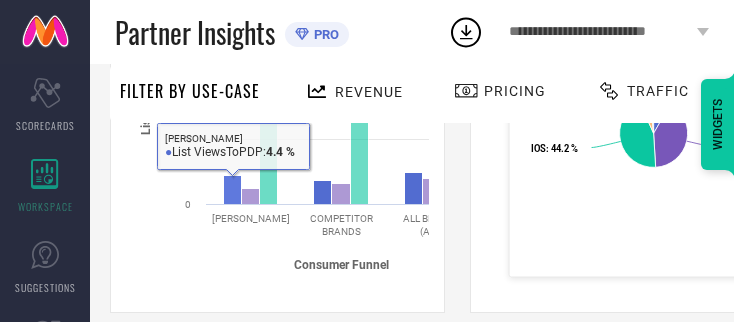 click 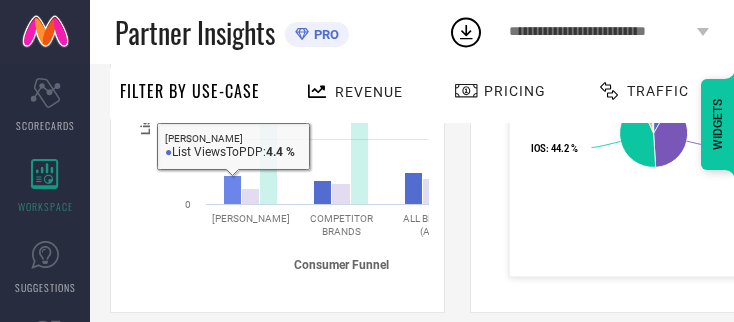 click on "Customer Distribution Across Device/OS Analyse More Revenue (% share) Filters Applied |  [PERSON_NAME] Created with Highcharts 9.3.3 Unknown : 8.3 % ​ Unknown : 8.3 % Android : 40.7 % ​ Android : 40.7 % IOS : 44.2 % ​ IOS : 44.2 % Mobile Web : 5.0 % ​ Mobile Web : 5.0 % Web : 1.7 % ​ Web : 1.7 % Android ​ Revenue:  40.7 % ​ Products Sold:  41.2 %" at bounding box center (637, 63) 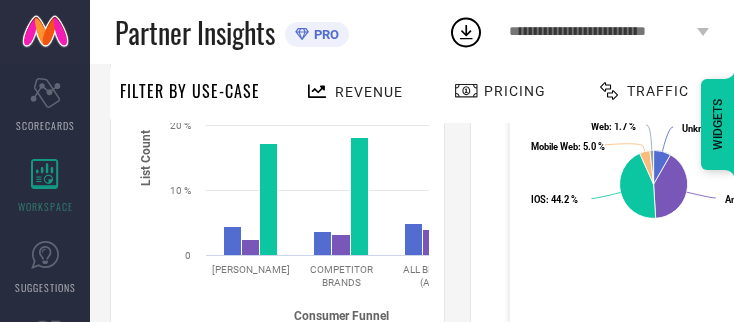 scroll, scrollTop: 479, scrollLeft: 0, axis: vertical 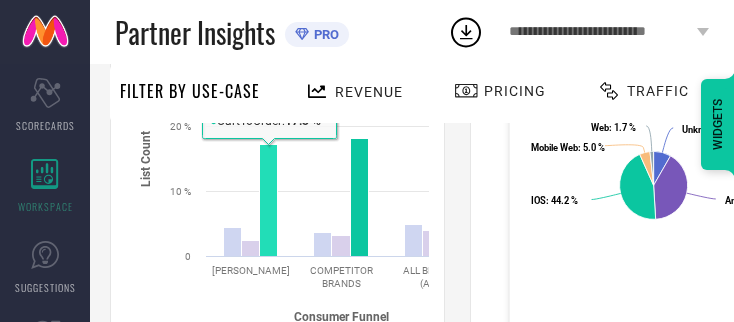 click 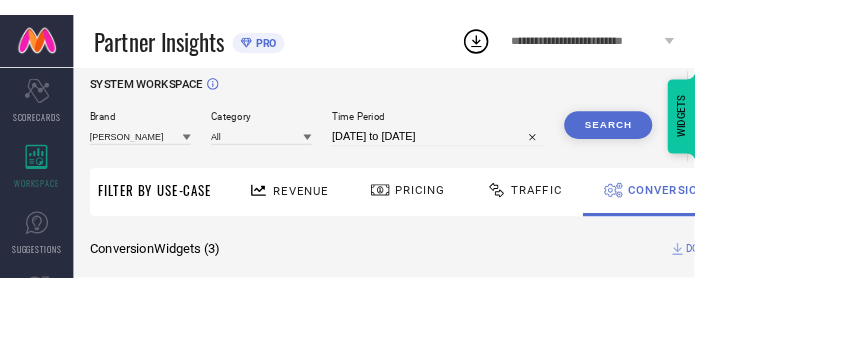 scroll, scrollTop: 0, scrollLeft: 0, axis: both 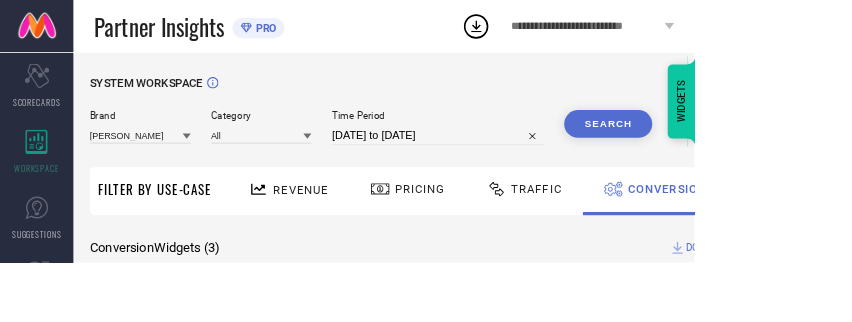 select on "4" 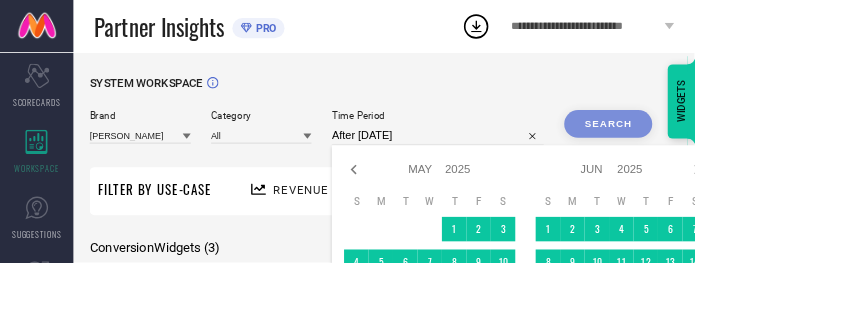 type on "[DATE] to [DATE]" 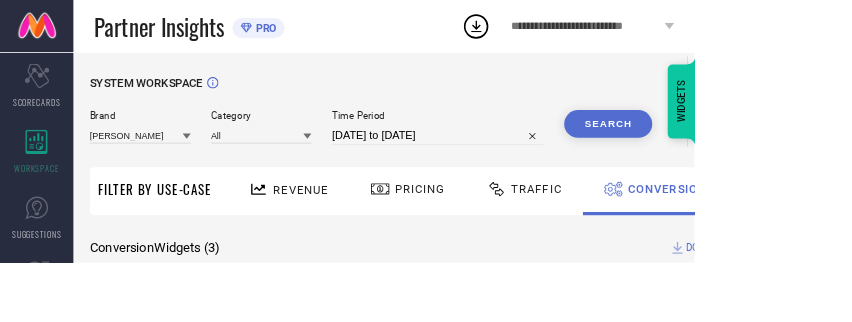 select on "5" 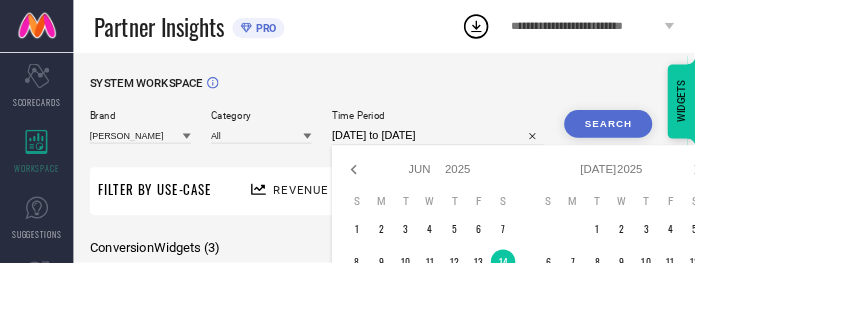 type on "After [DATE]" 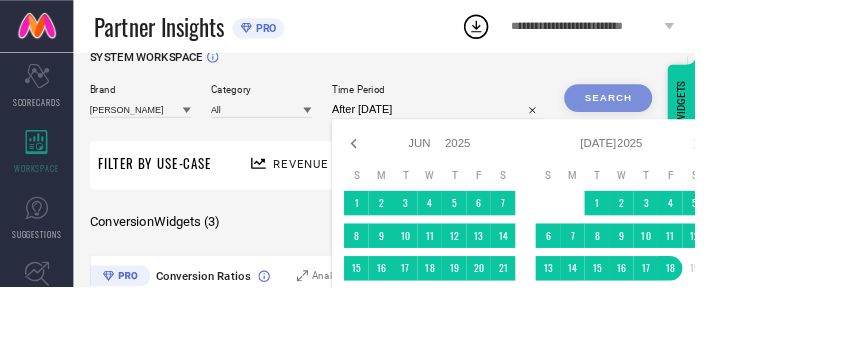 click on "SYSTEM WORKSPACE Brand [PERSON_NAME] Category All Time Period After [DATE] Jan Feb Mar Apr May Jun [DATE] Aug Sep Oct Nov [DATE] 2016 2017 2018 2019 2020 2021 2022 2023 2024 2025 2026 2027 2028 2029 2030 2031 2032 2033 2034 S M T W T F S 1 2 3 4 5 6 7 8 9 10 11 12 13 14 15 16 17 18 19 20 21 22 23 24 25 26 27 28 29 [DATE] Feb Mar Apr May Jun [DATE] Aug Sep Oct Nov [DATE] 2016 2017 2018 2019 2020 2021 2022 2023 2024 2025 2026 2027 2028 2029 2030 2031 2032 2033 2034 S M T W T F S 1 2 3 4 5 6 7 8 9 10 11 12 13 14 15 16 17 18 19 20 21 22 23 24 25 26 27 28 29 30 31 last 7 days last week last 15 days last 30 days last 45 days last month last 90 days last 3 months last 6 months Both start and end date are required Search Filter By Use-Case Revenue Pricing Traffic Conversion Returns Conversion  Widgets ( 3 ) DOWNLOAD Conversion Ratios Analyse More Filters Applied |  Created with Highcharts 9.3.3 Consumer Funnel List Count List ViewsToPDP PDPToCart CartToOrder [PERSON_NAME] ALL BRANDS ​ (ALL) COMPETITOR ​ BRANDS 0 10 % 20 % 30 %" at bounding box center [516, 699] 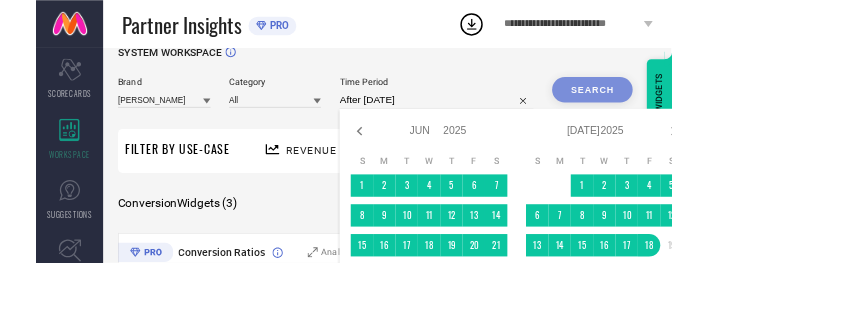 scroll, scrollTop: 32, scrollLeft: 0, axis: vertical 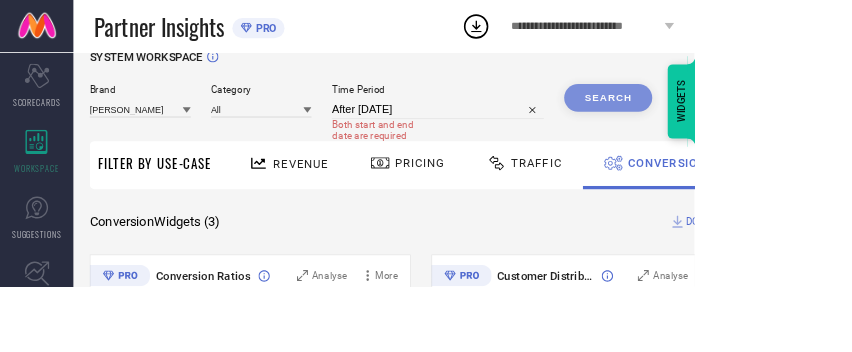 select on "6" 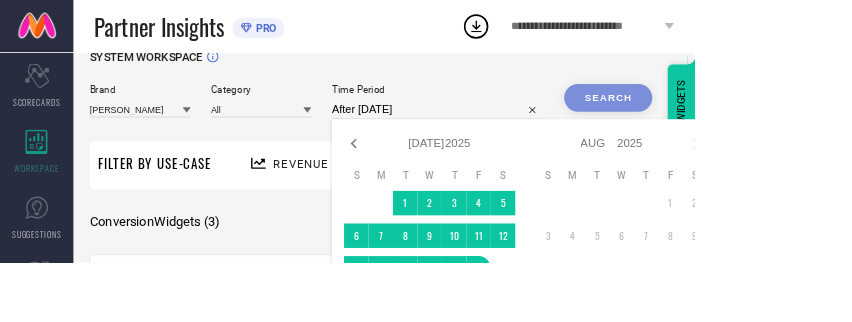 click 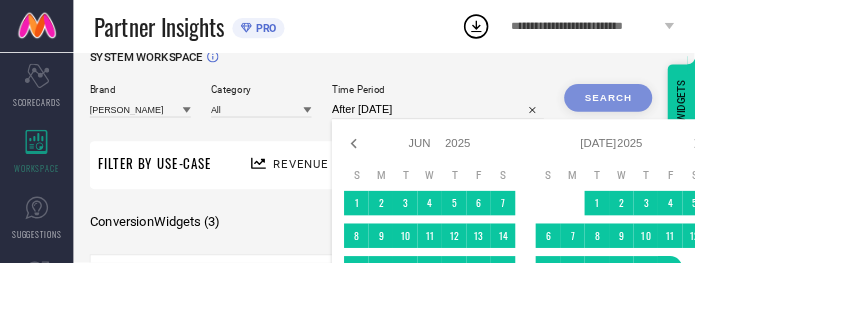 type on "[DATE] to [DATE]" 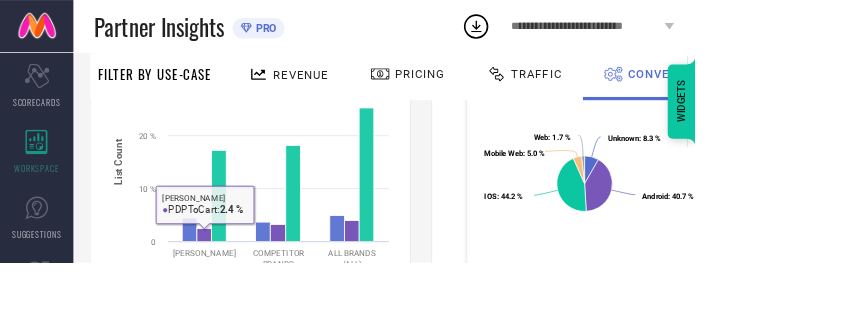scroll, scrollTop: 439, scrollLeft: 0, axis: vertical 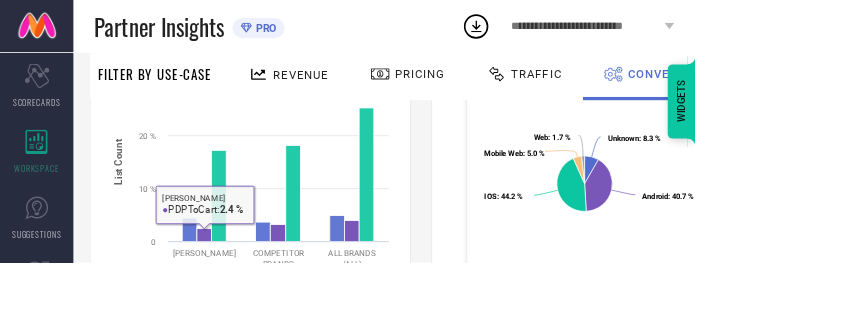 click 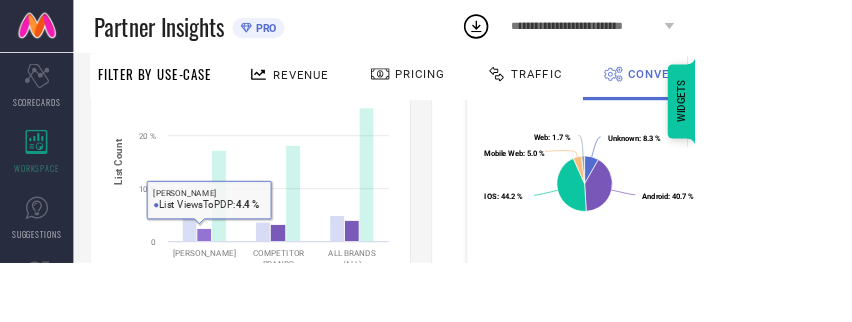 click 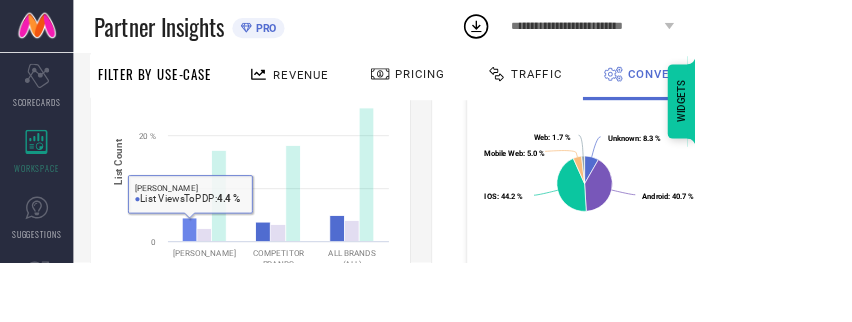 click 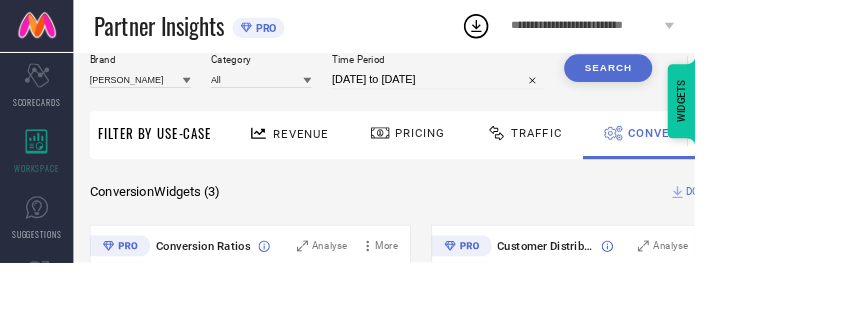 scroll, scrollTop: 42, scrollLeft: 0, axis: vertical 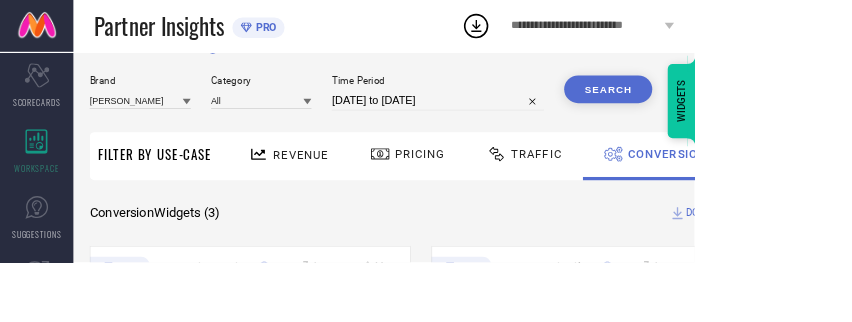 click on "Search" at bounding box center (746, 110) 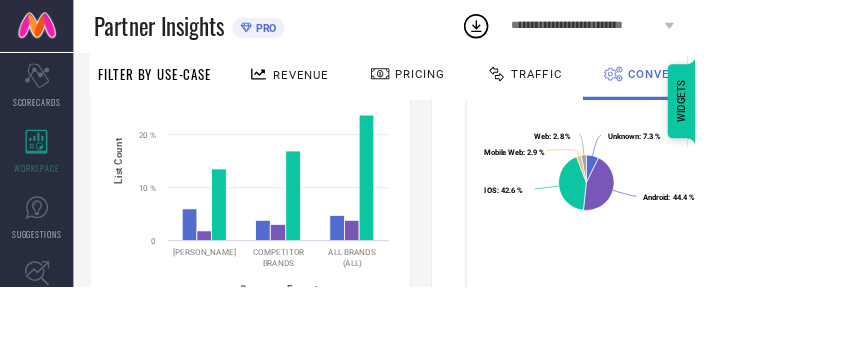 scroll, scrollTop: 442, scrollLeft: 0, axis: vertical 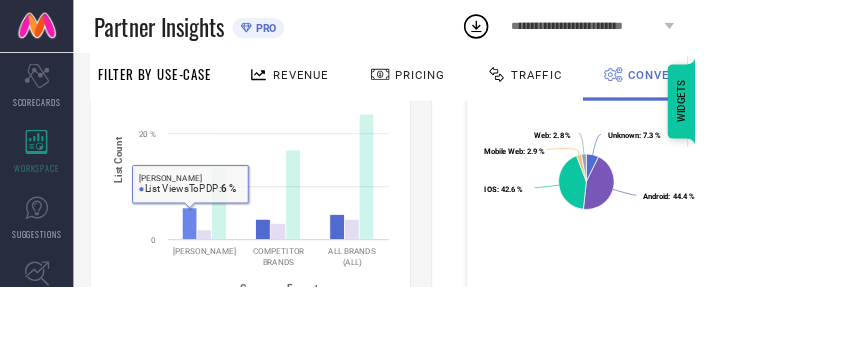 click 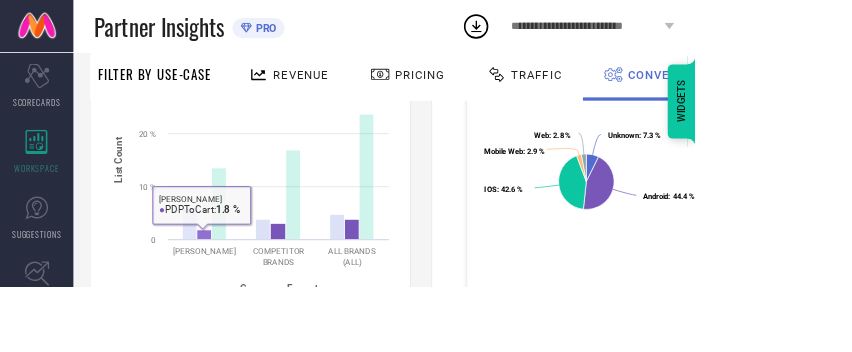 click 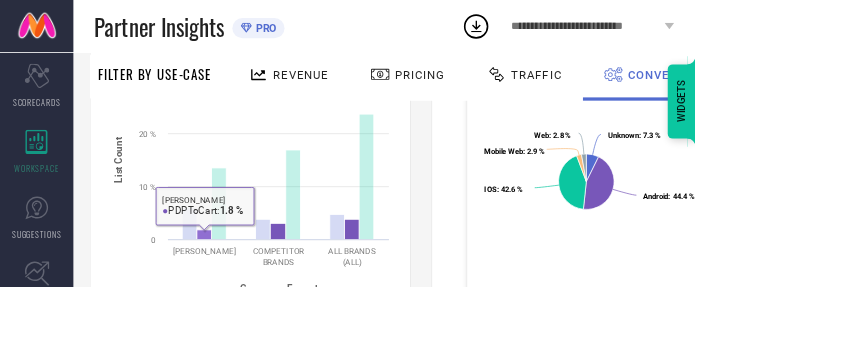 click 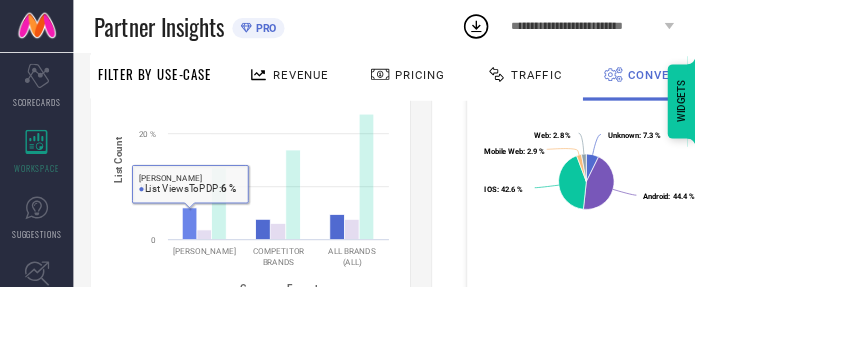click 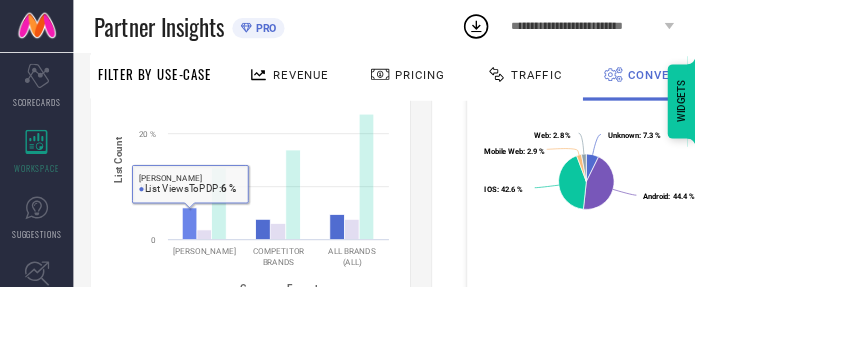 click on "Customer Distribution Across Device/OS Analyse More Revenue (% share) Filters Applied |  [PERSON_NAME] Created with Highcharts 9.3.3 Unknown : 7.3 % ​ Unknown : 7.3 % Android : 44.4 % ​ Android : 44.4 % IOS : 42.6 % ​ IOS : 42.6 % Mobile Web : 2.9 % ​ Mobile Web : 2.9 % Web : 2.8 % ​ Web : 2.8 %" at bounding box center (726, 152) 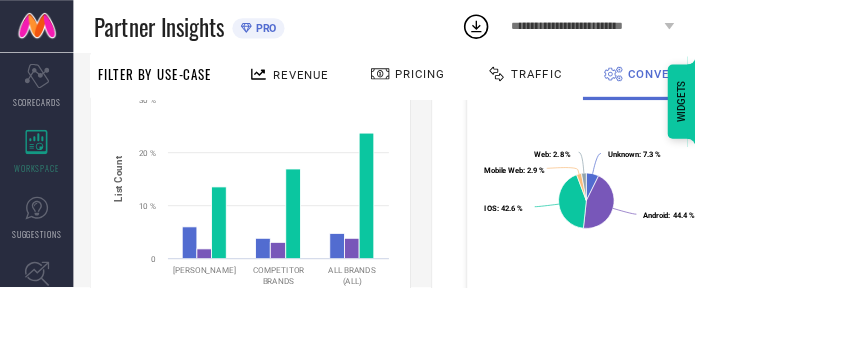 scroll, scrollTop: 418, scrollLeft: 0, axis: vertical 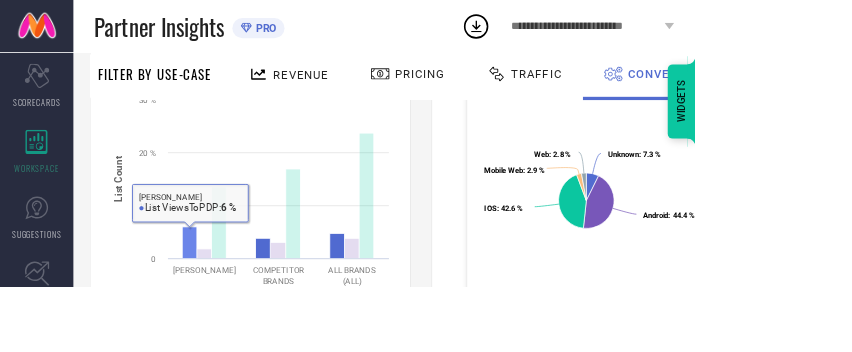 click 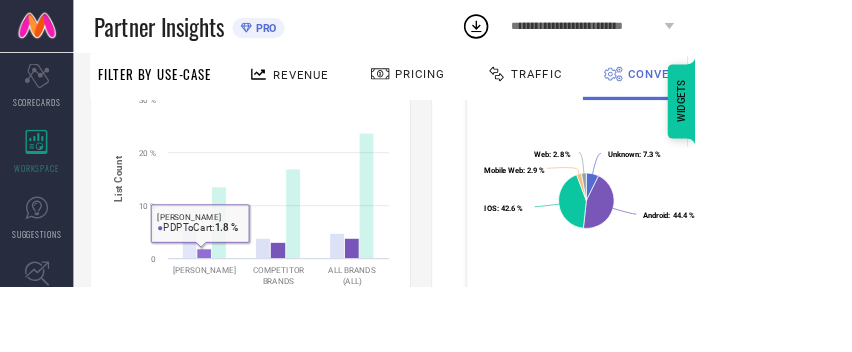click 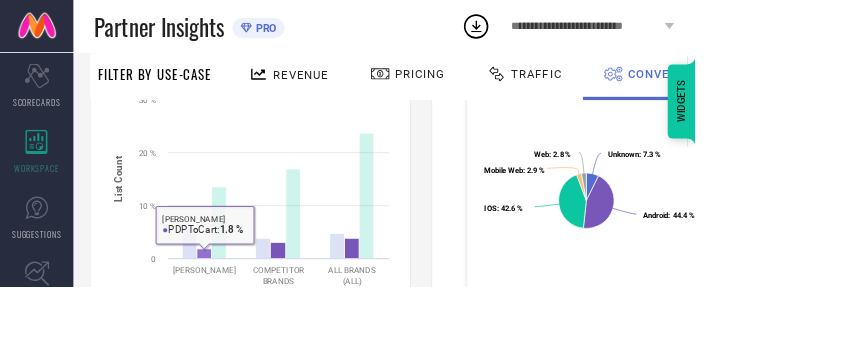 click on "**********" at bounding box center (426, -242) 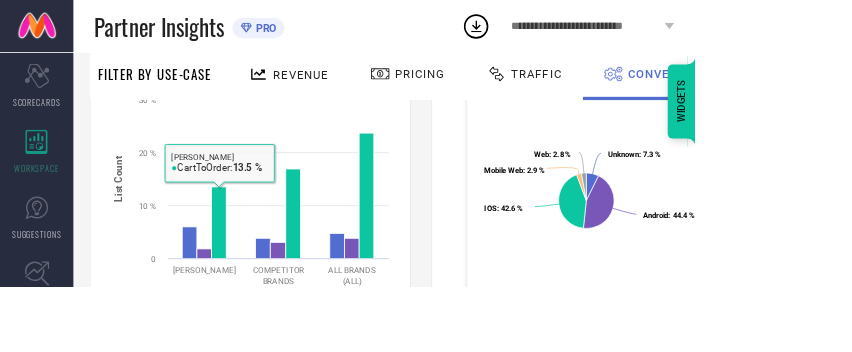 click 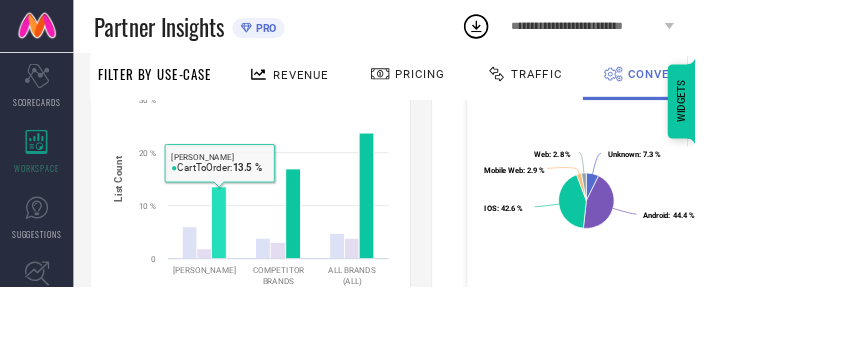 click on "SYSTEM WORKSPACE Brand [PERSON_NAME] Category All Time Period [DATE] to [DATE] Search Filter By Use-Case Revenue Pricing Traffic Conversion Returns Conversion  Widgets ( 3 ) DOWNLOAD Conversion Ratios Analyse More Filters Applied |  Created with Highcharts 9.3.3 Consumer Funnel List Count List ViewsToPDP PDPToCart CartToOrder [PERSON_NAME] COMPETITOR ​ BRANDS ALL BRANDS ​ (ALL) 0 10 % 20 % 30 % [PERSON_NAME] ●  CartToOrder:  13.5  % Customer Distribution Across Device/OS Analyse More Revenue (% share) Filters Applied |  [PERSON_NAME] Created with Highcharts 9.3.3 Unknown : 7.3 % ​ Unknown : 7.3 % Android : 44.4 % ​ Android : 44.4 % IOS : 42.6 % ​ IOS : 42.6 % Mobile Web : 2.9 % ​ Mobile Web : 2.9 % Web : 2.8 % ​ Web : 2.8 % Conversion Count Analyse More Filters Applied |  Created with Highcharts 9.3.3 List View count(26.45L) List V… (26.45… ​ List View count(26.45L) List V… (26.45… PDP count (1.58L) ​ PDP count (1.58L) Cart count (2.84K) ​ Cart count (2.84K) Product sold ​ count (384) ​ Product sold" at bounding box center (516, 313) 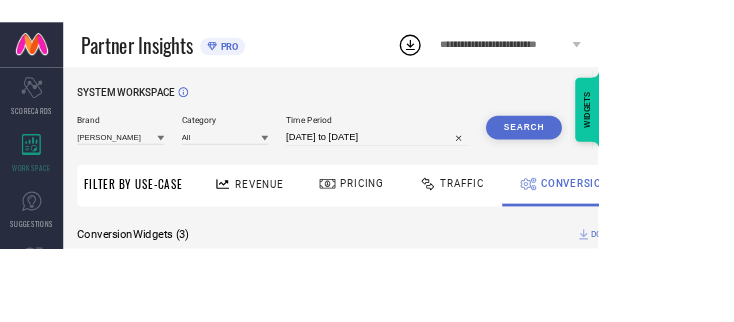 scroll, scrollTop: 0, scrollLeft: 0, axis: both 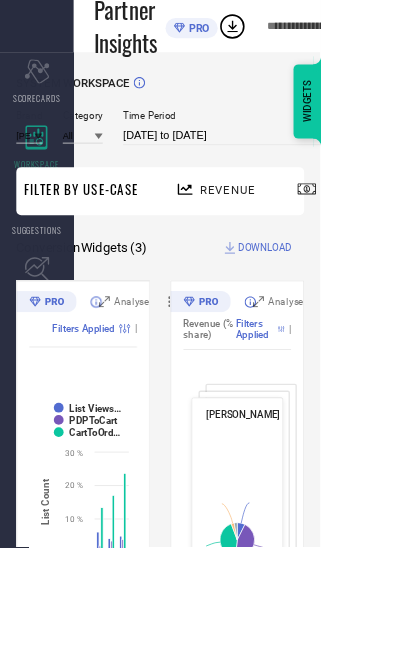 click on "Revenue" at bounding box center (264, 232) 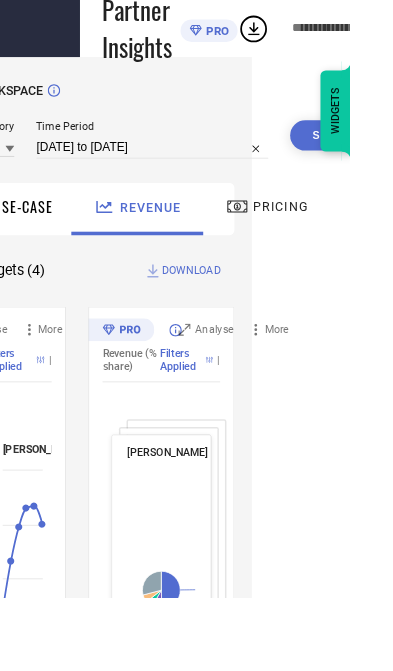 scroll, scrollTop: 0, scrollLeft: 0, axis: both 